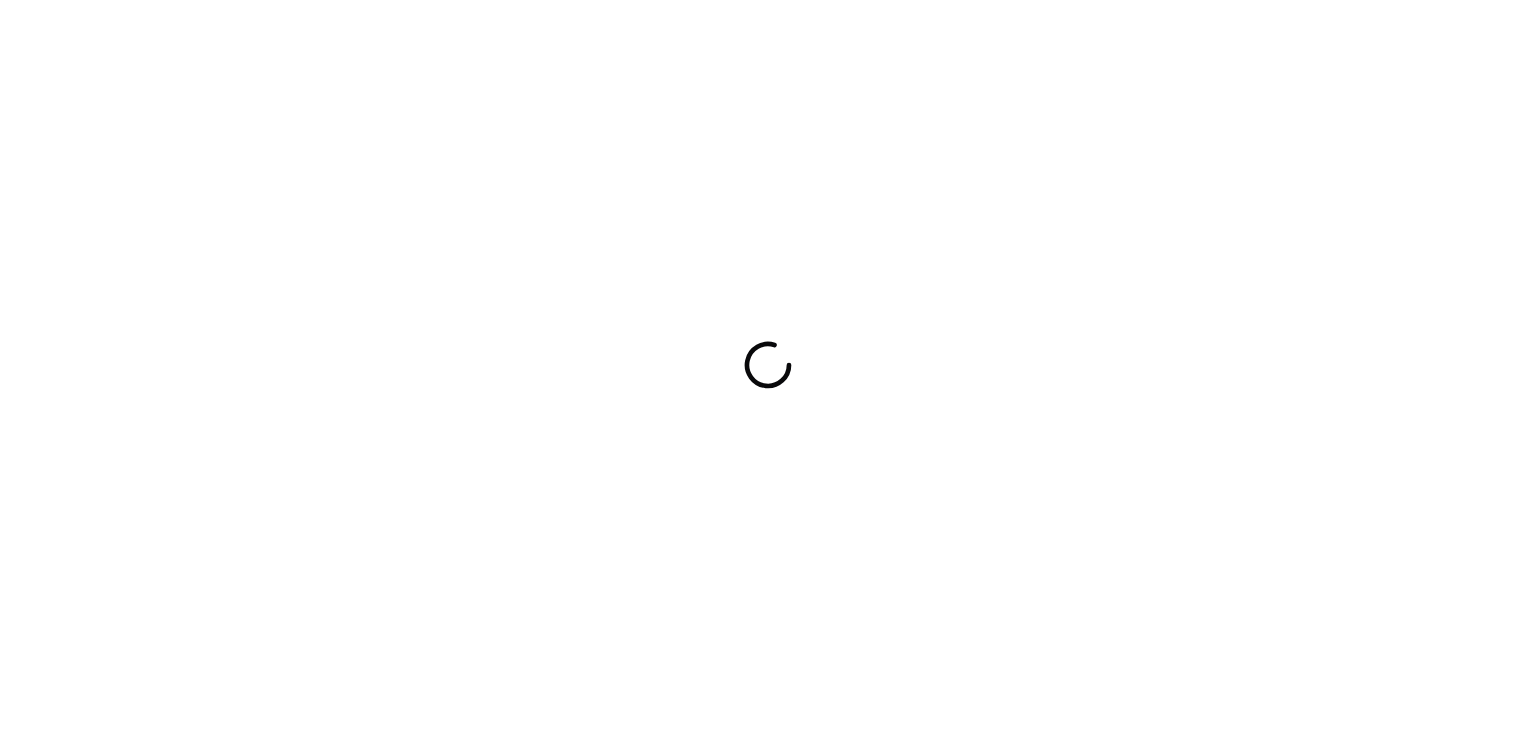 scroll, scrollTop: 0, scrollLeft: 0, axis: both 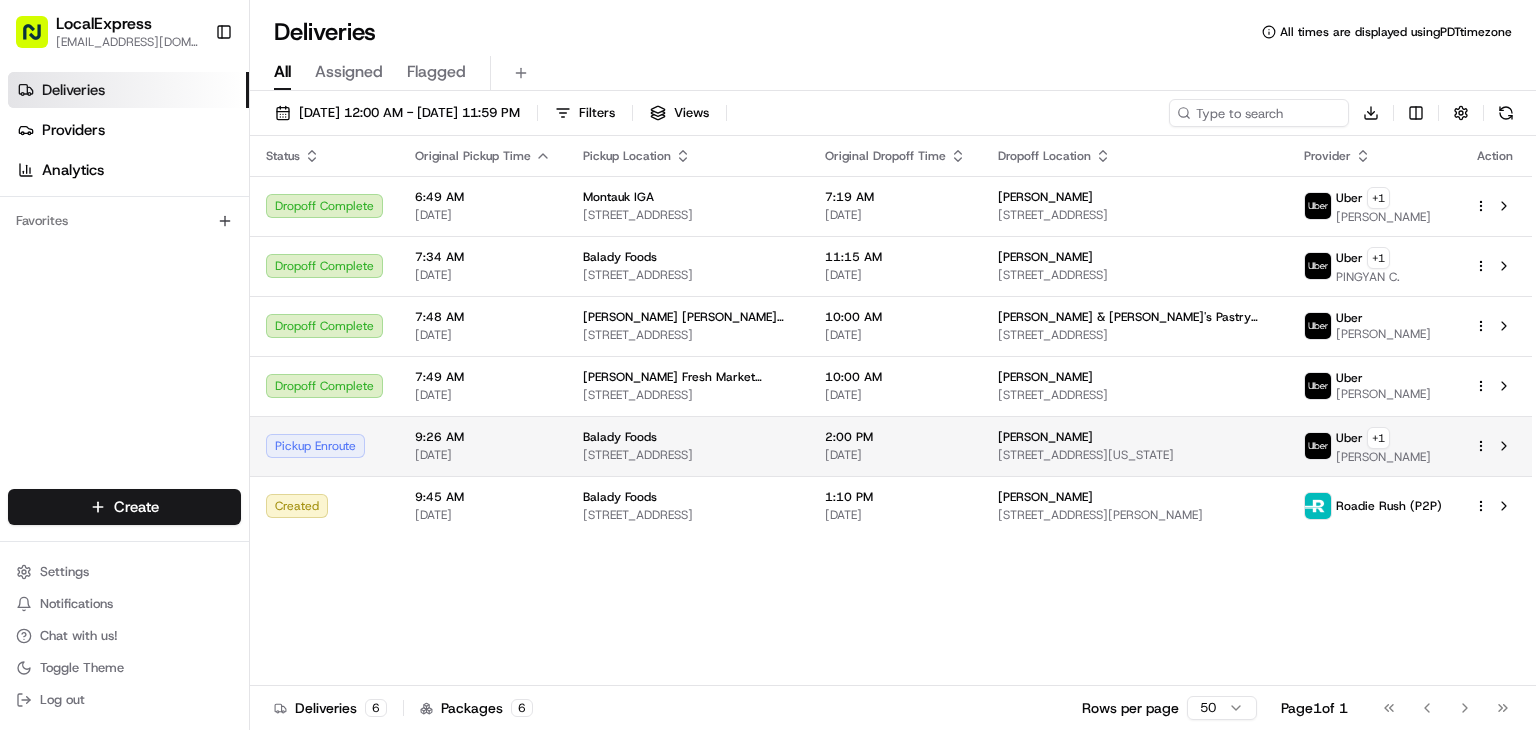 click at bounding box center (1495, 446) 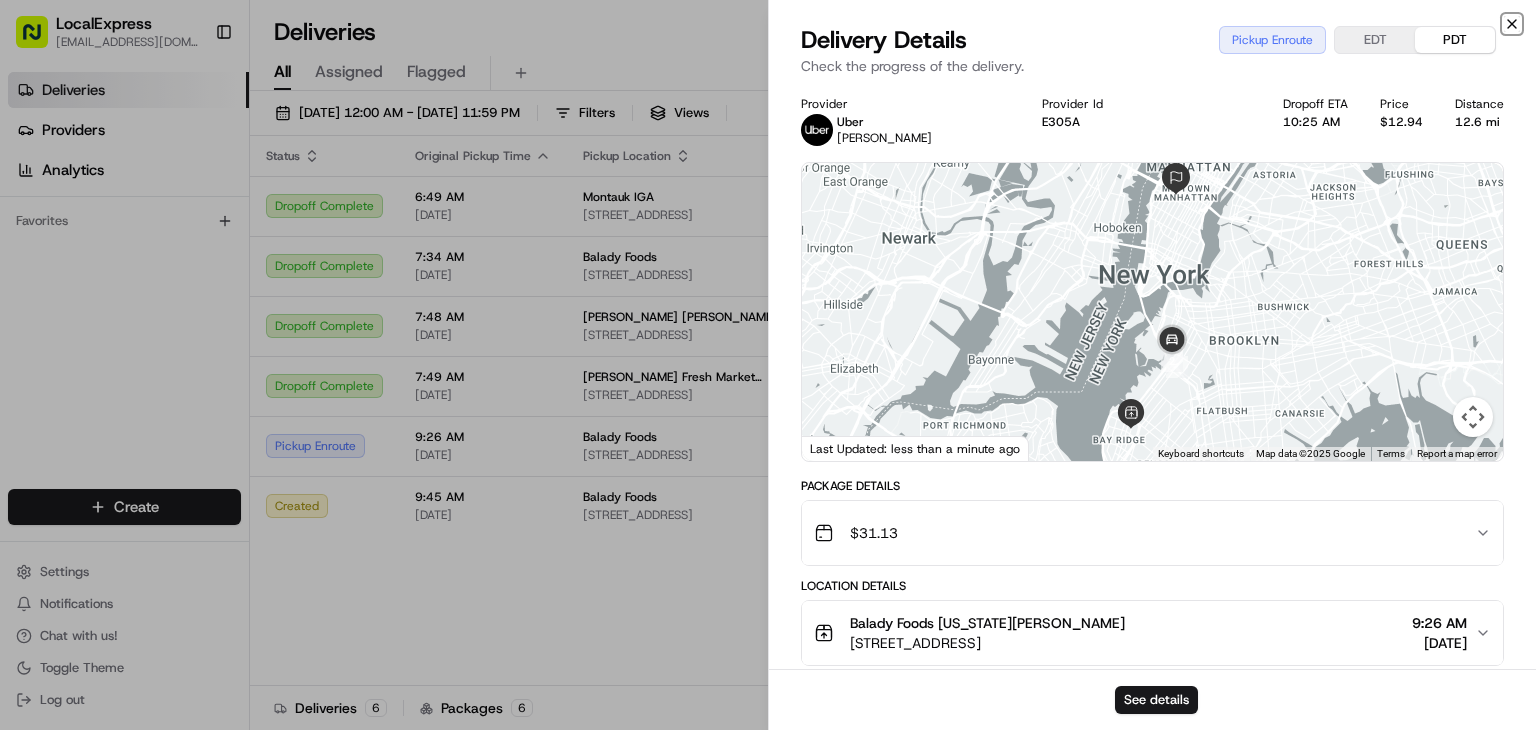 click 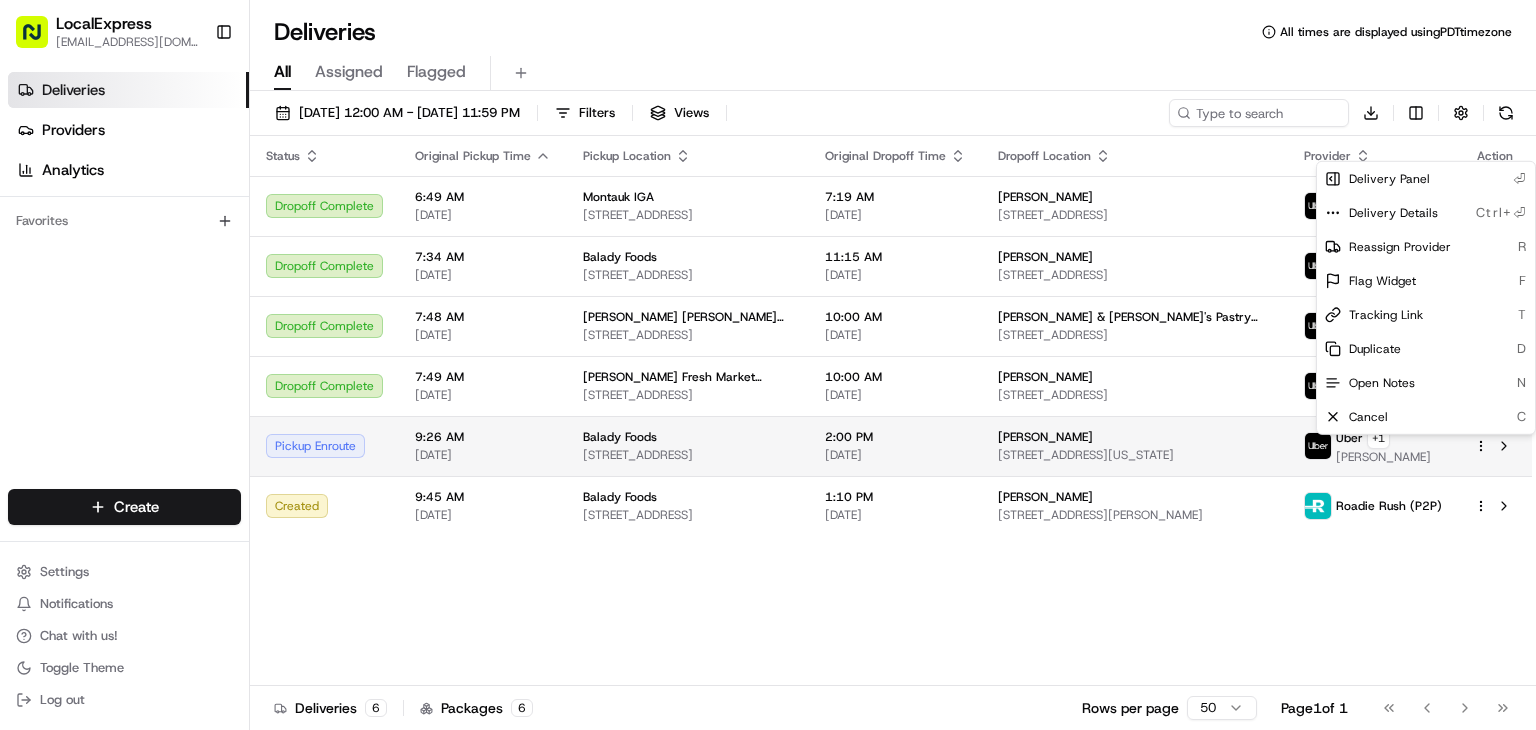 click on "LocalExpress [EMAIL_ADDRESS][DOMAIN_NAME] Toggle Sidebar Deliveries Providers Analytics Favorites Main Menu Members & Organization Organization Users Roles Preferences Customization Tracking Orchestration Automations Dispatch Strategy Locations Pickup Locations Dropoff Locations Billing Billing Refund Requests Integrations Notification Triggers Webhooks API Keys Request Logs Create Settings Notifications Chat with us! Toggle Theme Log out Deliveries All times are displayed using  PDT  timezone All Assigned Flagged [DATE] 12:00 AM - [DATE] 11:59 PM Filters Views Download Status Original Pickup Time Pickup Location Original Dropoff Time Dropoff Location Provider Action Dropoff Complete 6:49 AM [DATE] [GEOGRAPHIC_DATA] IGA [STREET_ADDRESS] 7:19 AM [DATE] [PERSON_NAME] [STREET_ADDRESS] + 1 [PERSON_NAME] Dropoff Complete 7:34 AM [DATE] Balady Foods [STREET_ADDRESS] 11:15 AM [DATE][GEOGRAPHIC_DATA][PERSON_NAME] + 1 7:48 AM +" at bounding box center [768, 365] 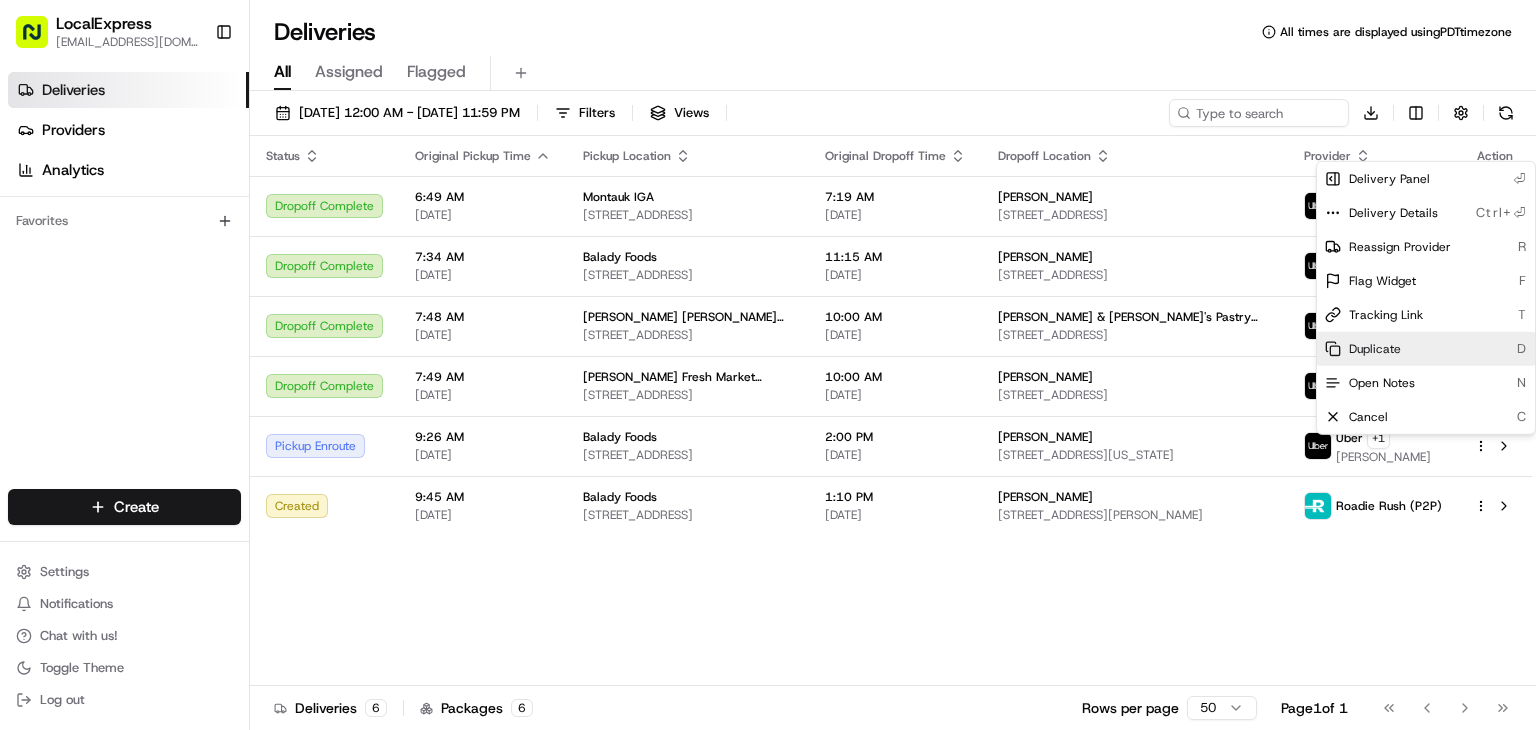 click on "Duplicate D" at bounding box center [1426, 349] 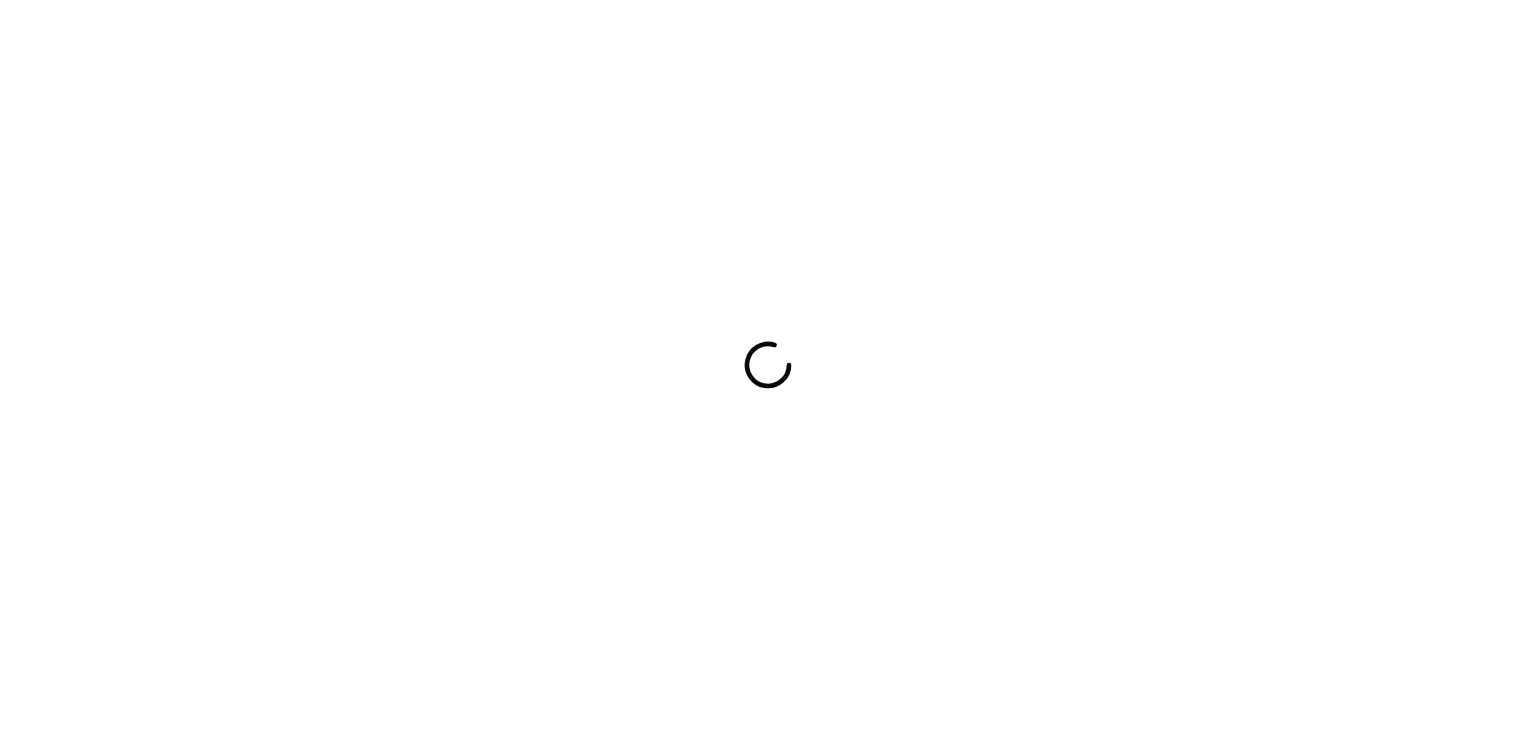 scroll, scrollTop: 0, scrollLeft: 0, axis: both 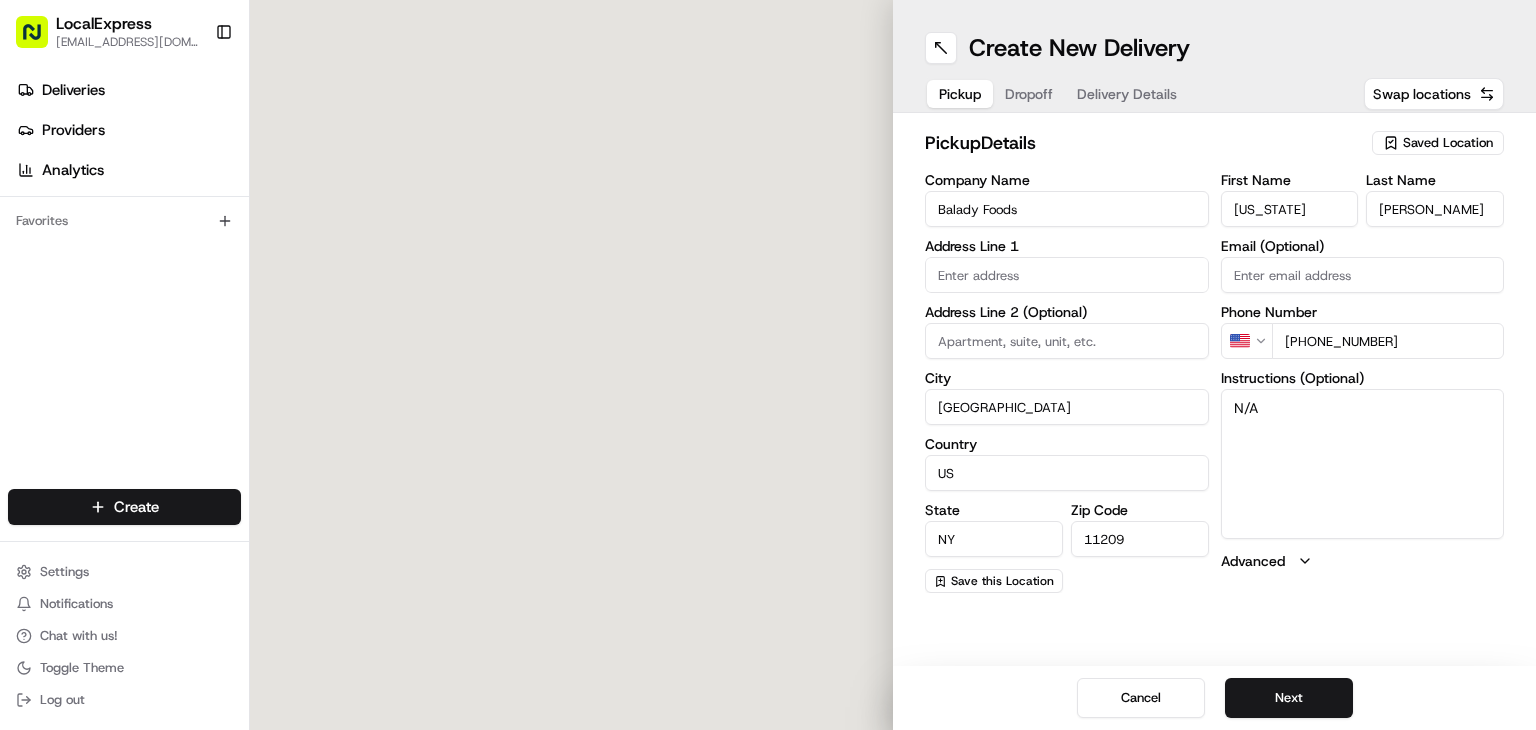 type on "[STREET_ADDRESS]" 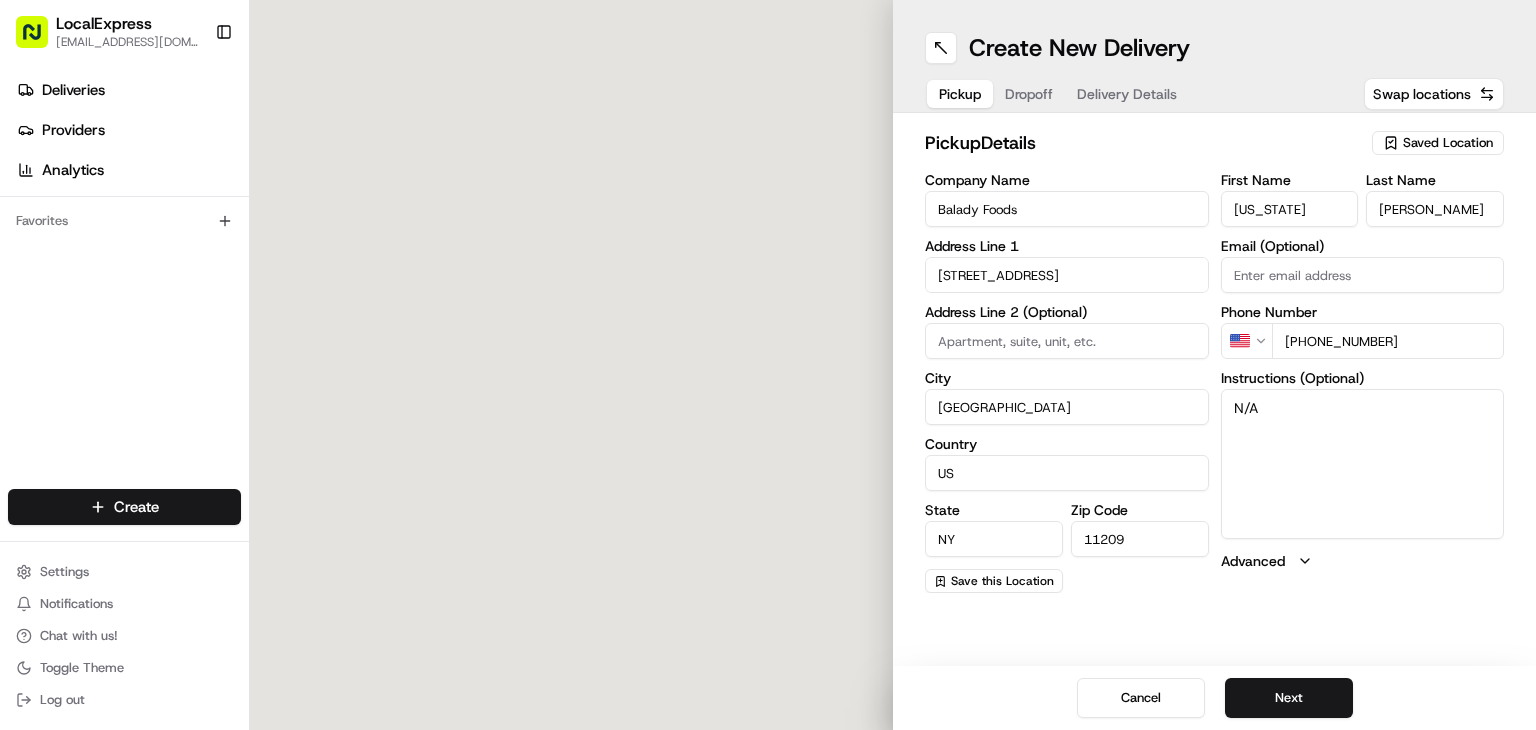 scroll, scrollTop: 0, scrollLeft: 0, axis: both 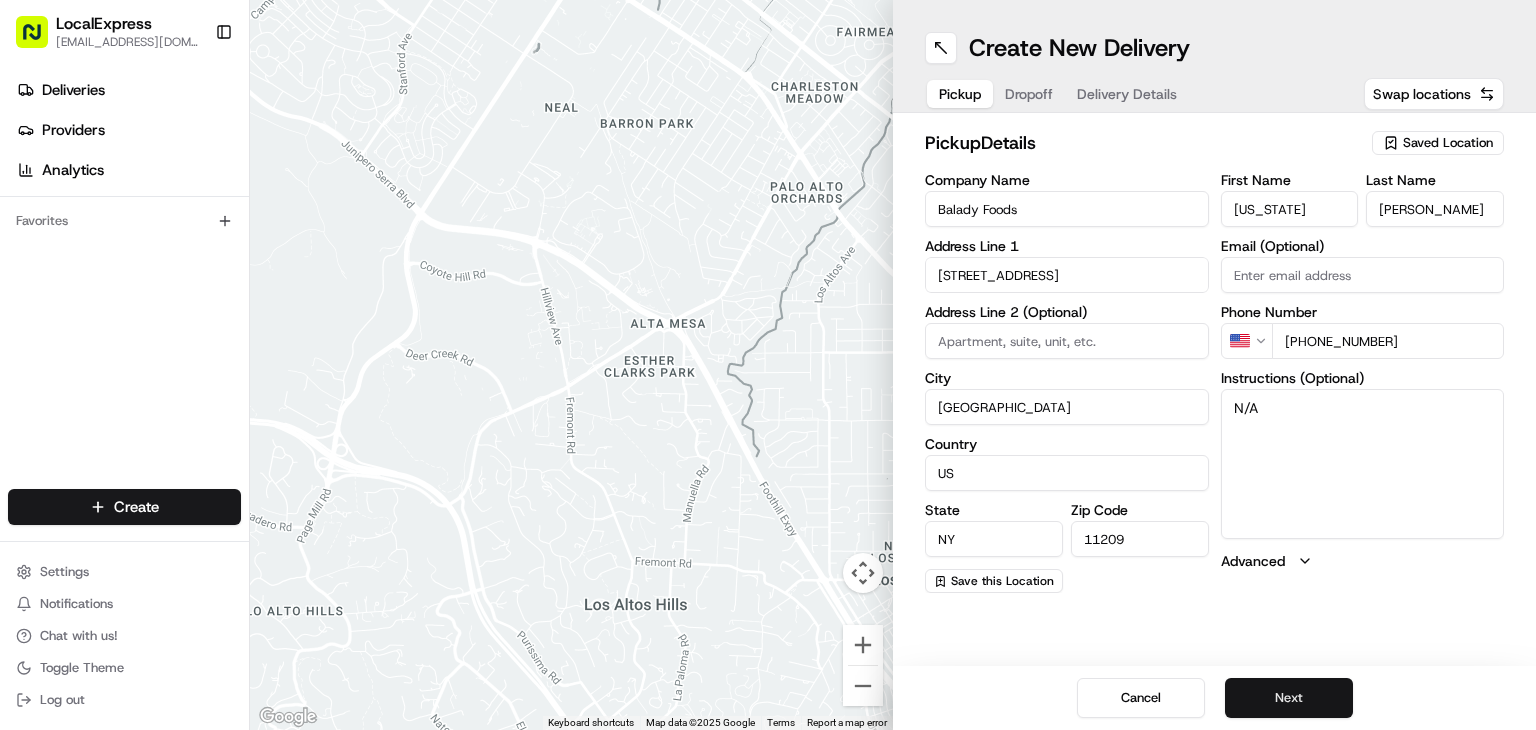 click on "Next" at bounding box center [1289, 698] 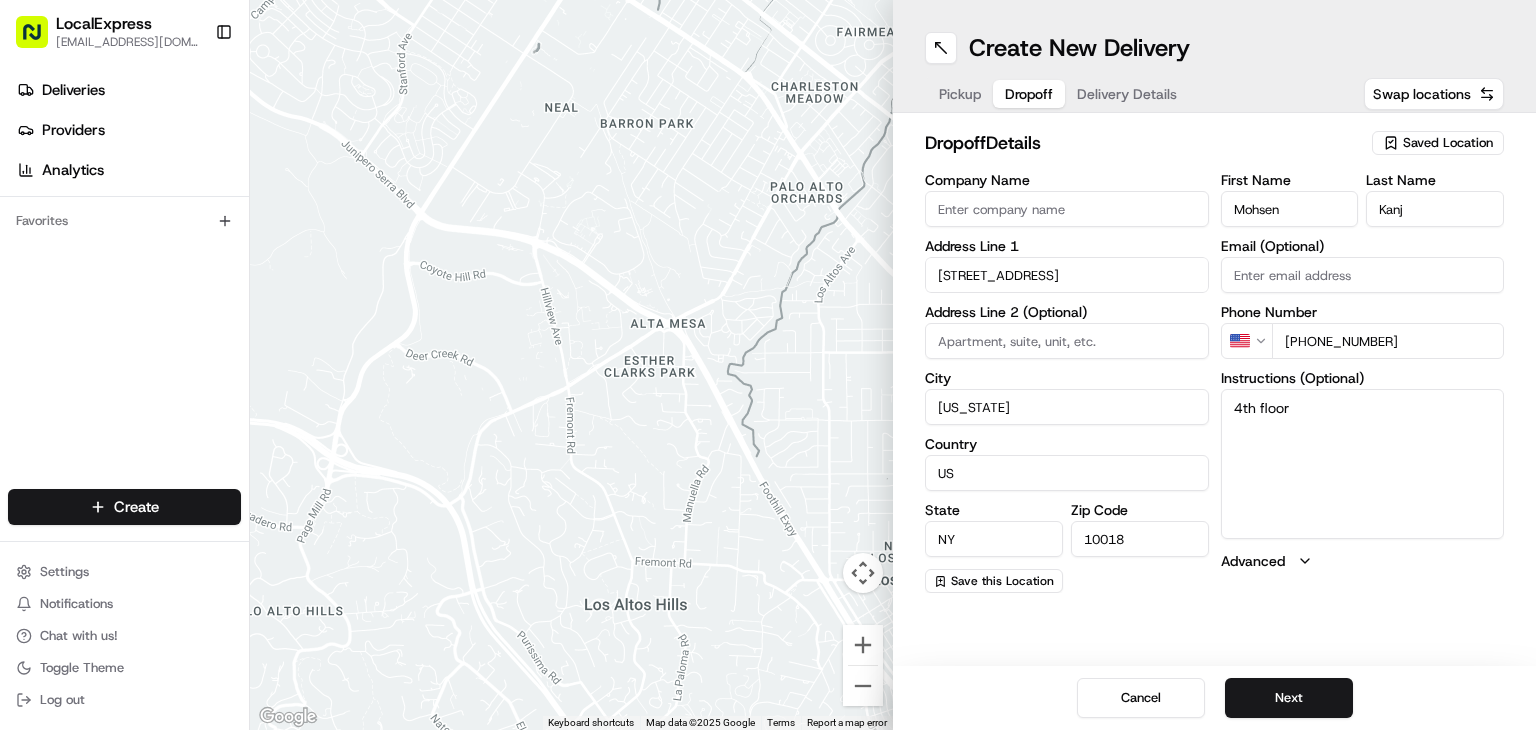 click on "241 W 37th St" at bounding box center (1067, 275) 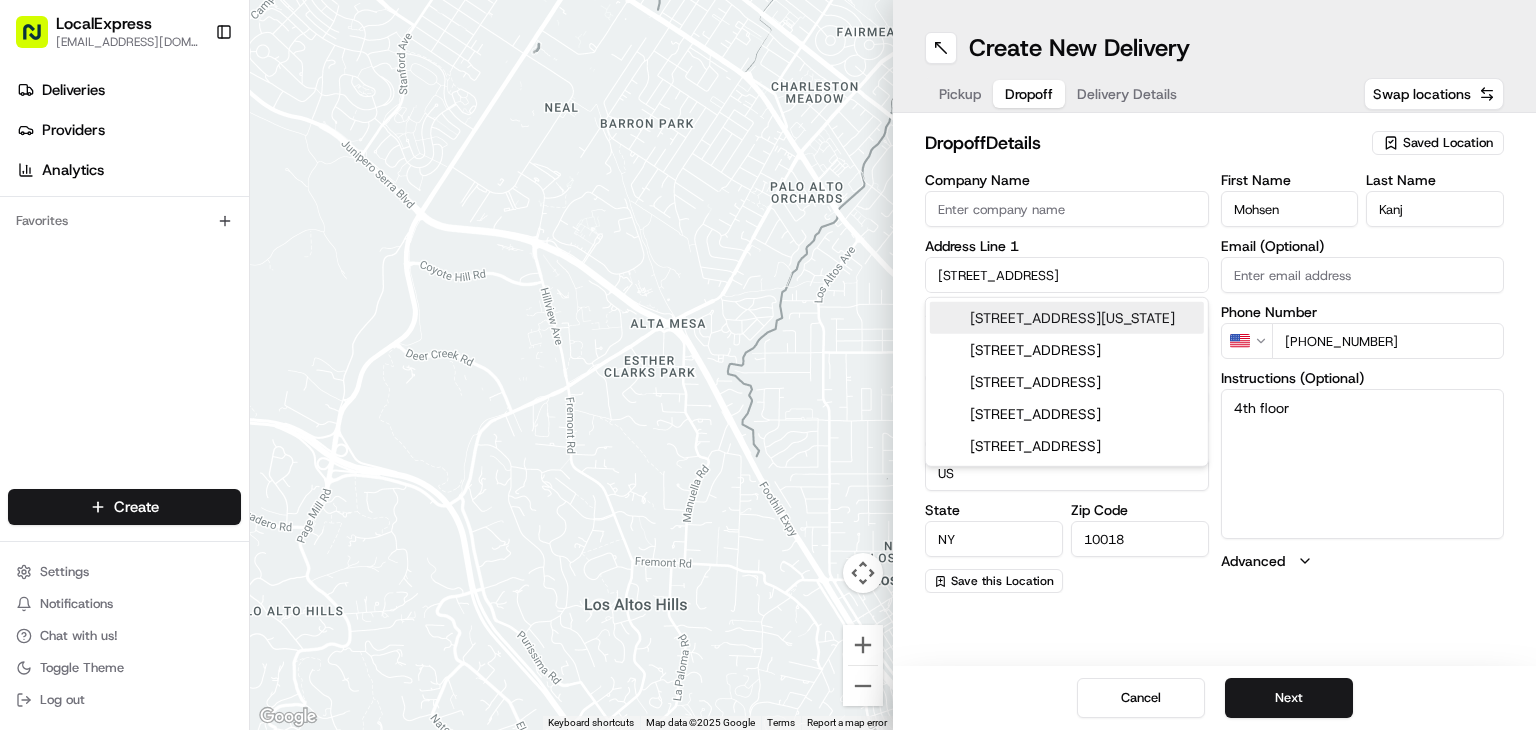 click on "241 W 37th St" at bounding box center [1067, 275] 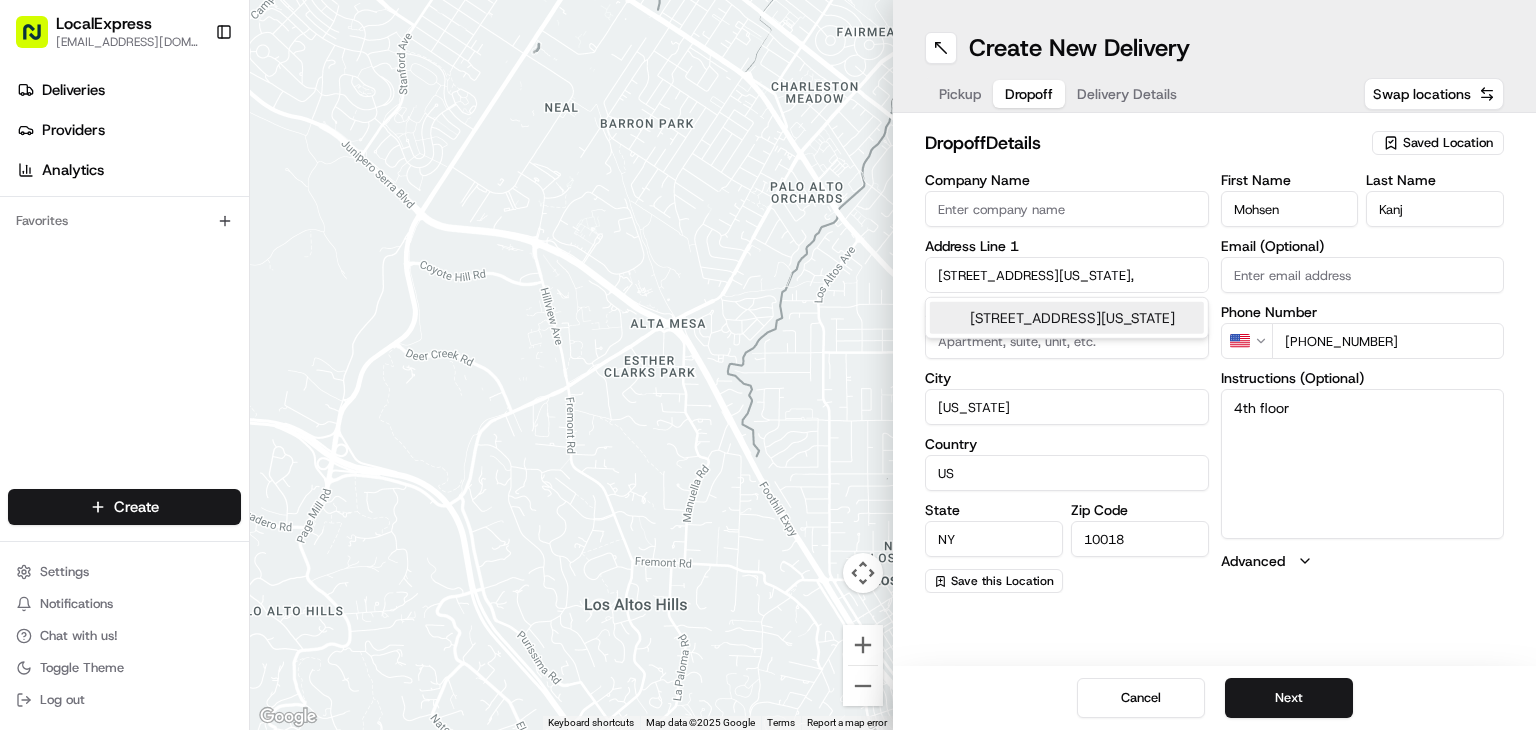 click on "502 W 113th St, New York, NY 10025, USA" at bounding box center [1067, 318] 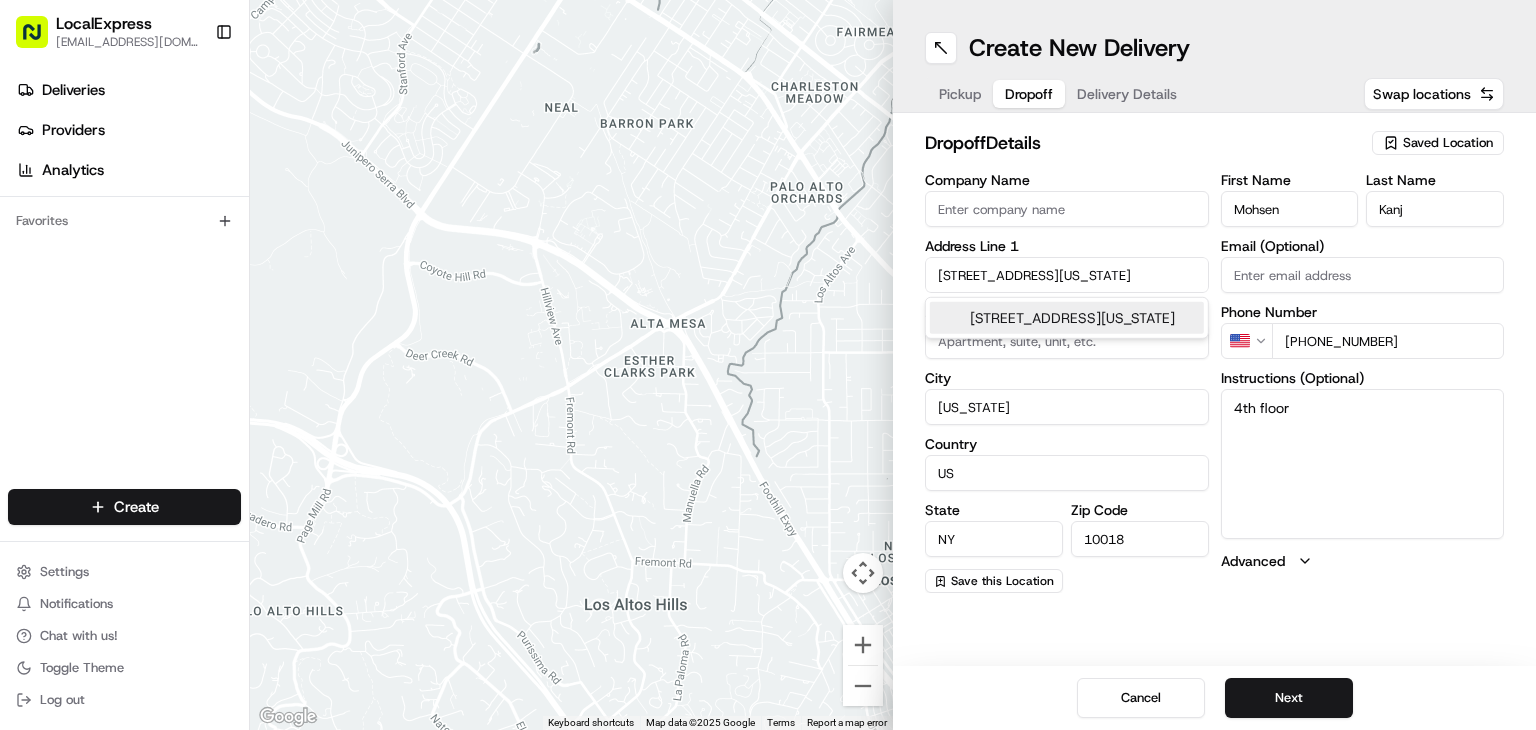 scroll, scrollTop: 0, scrollLeft: 8, axis: horizontal 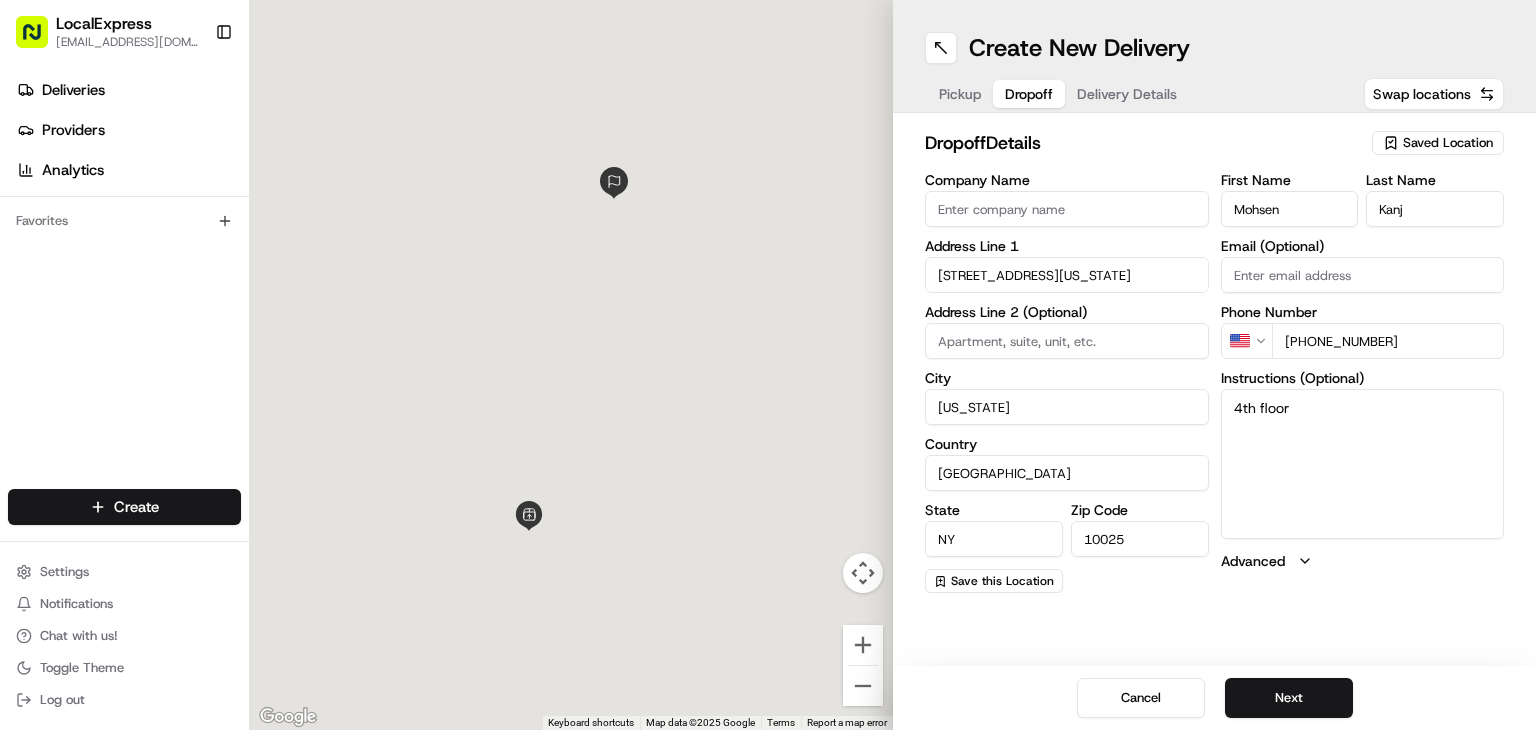 type on "United States" 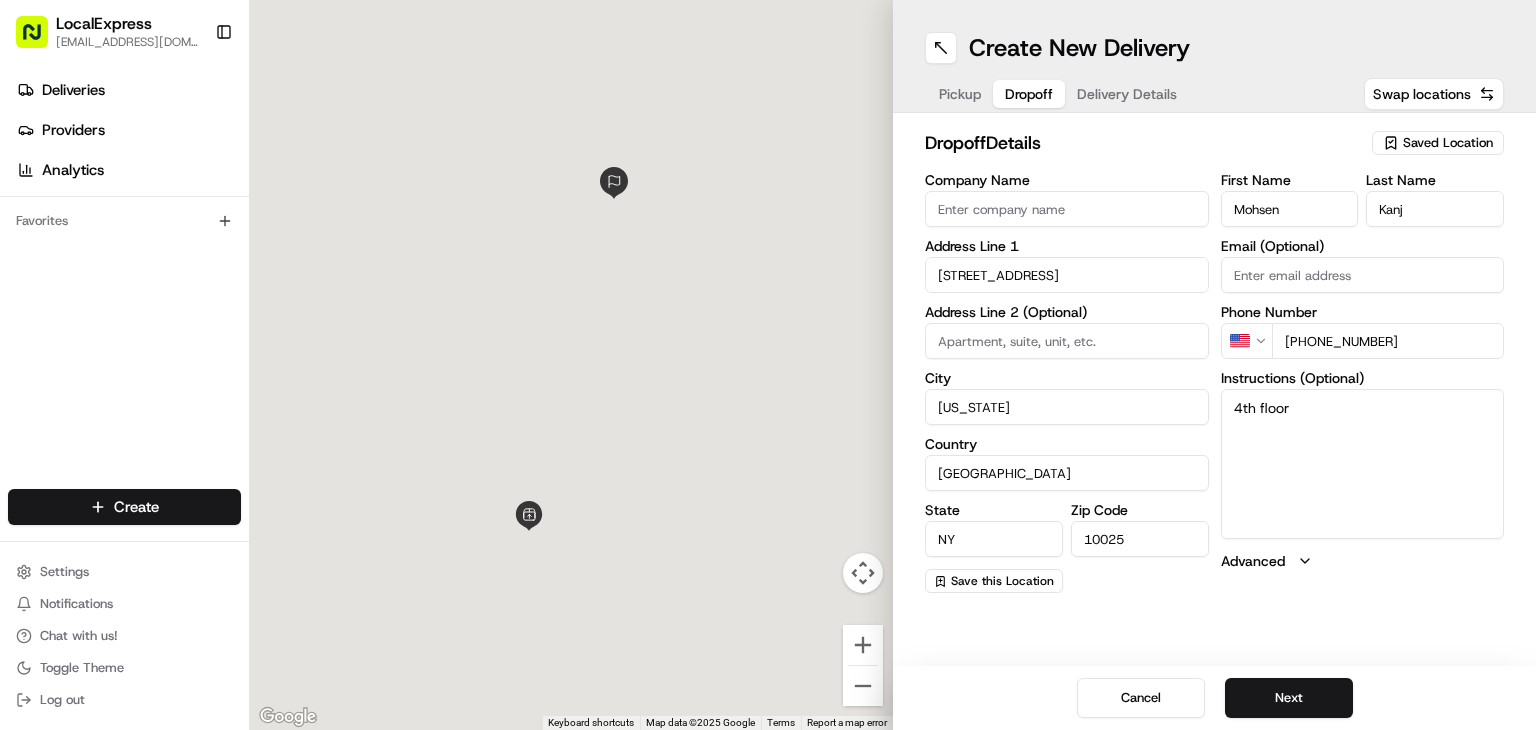 scroll, scrollTop: 0, scrollLeft: 0, axis: both 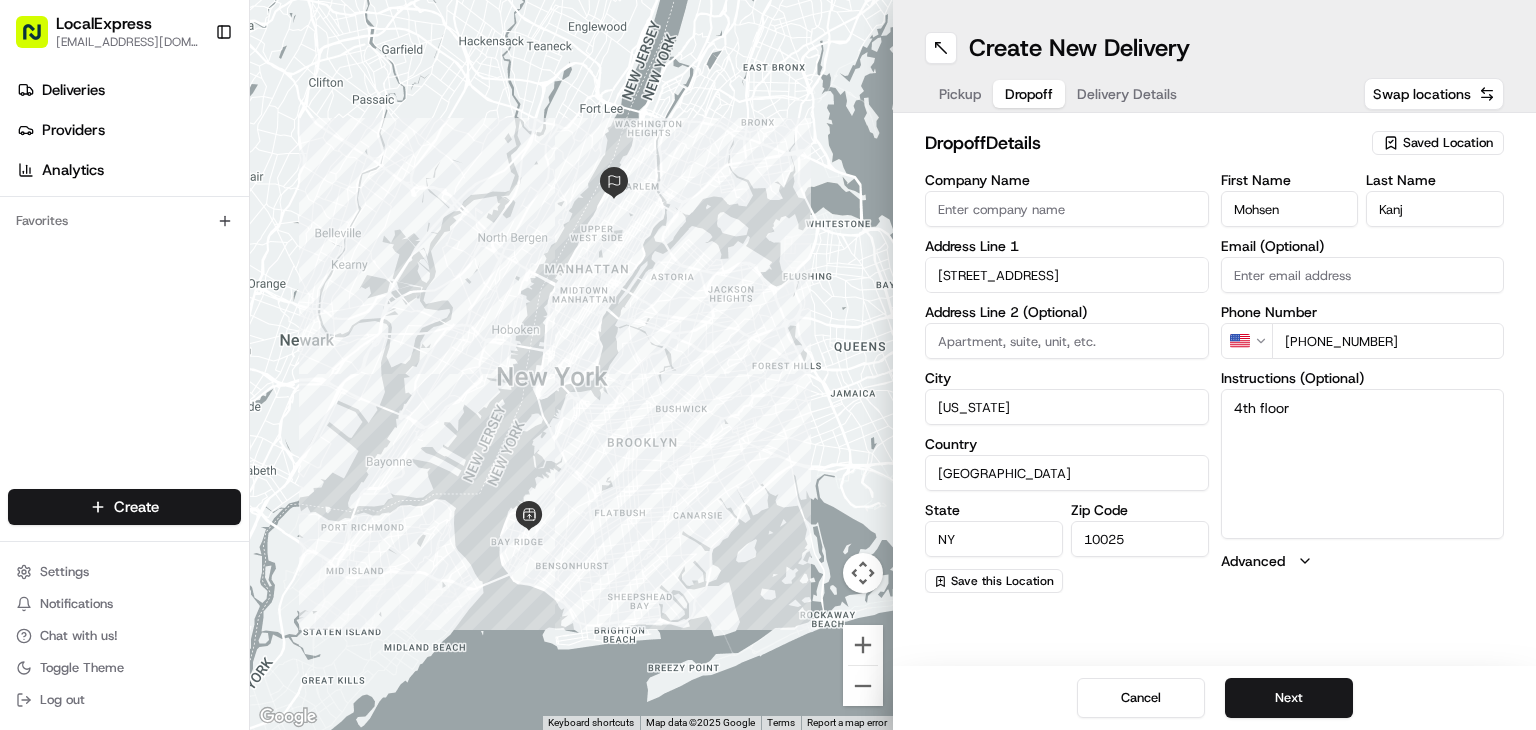 paste on "6A" 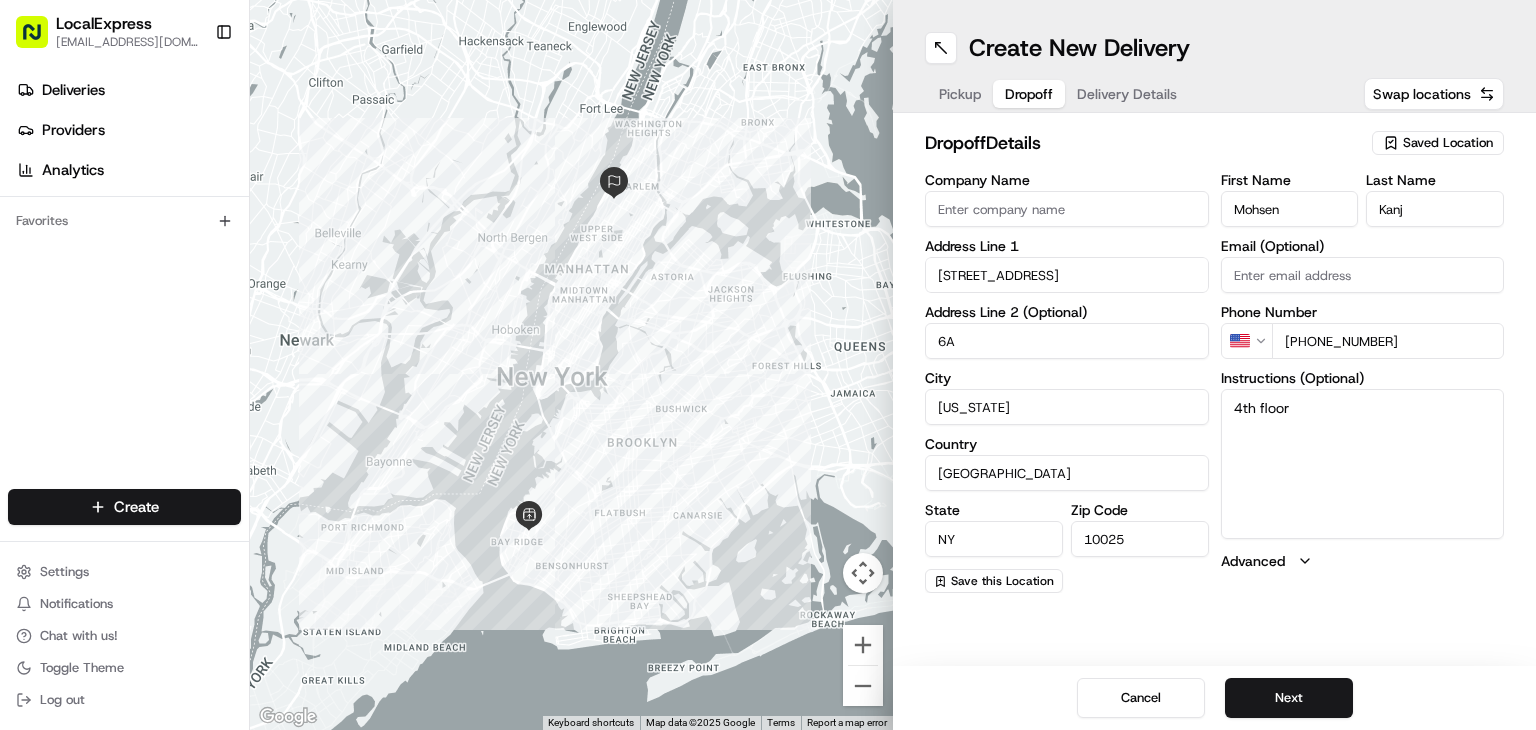 type on "6A" 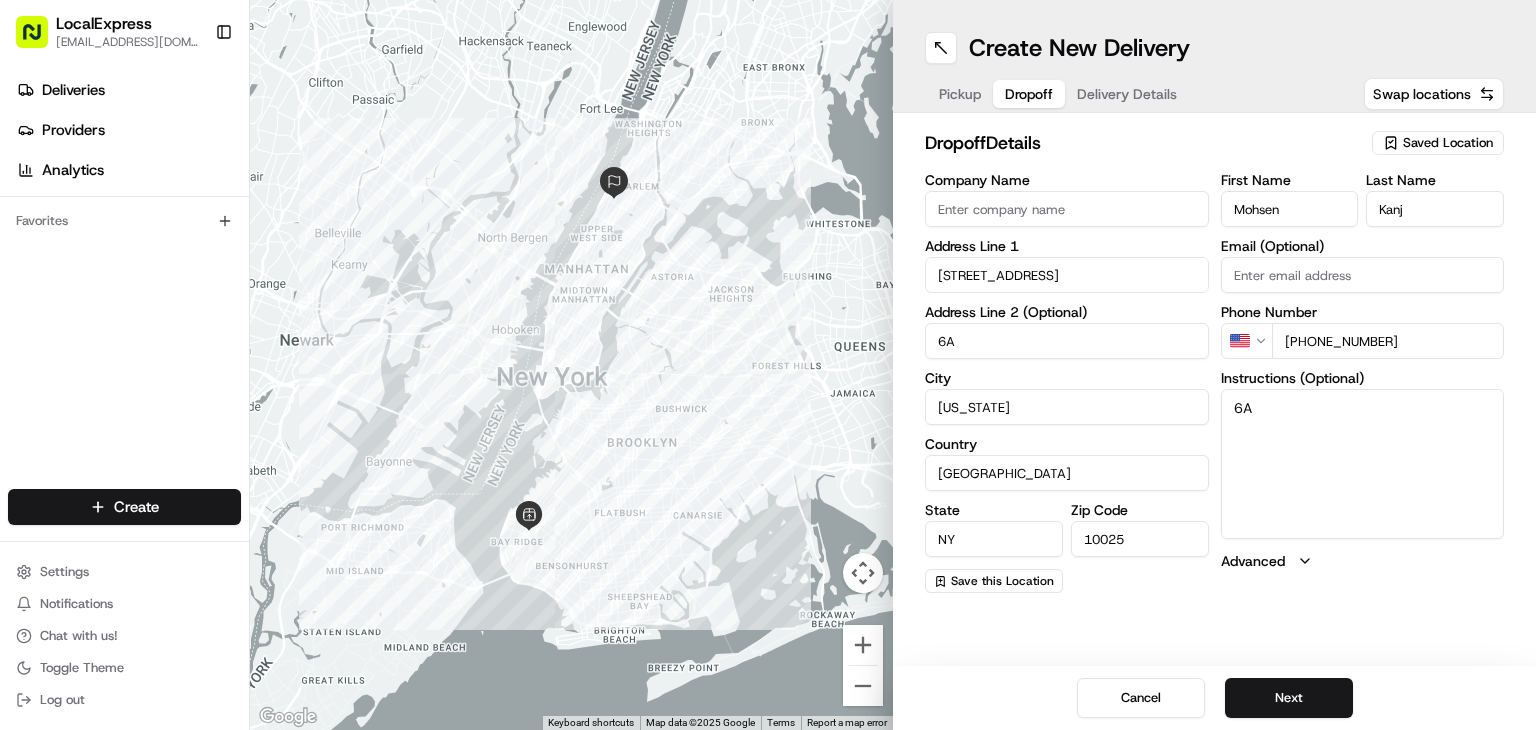 type on "6A" 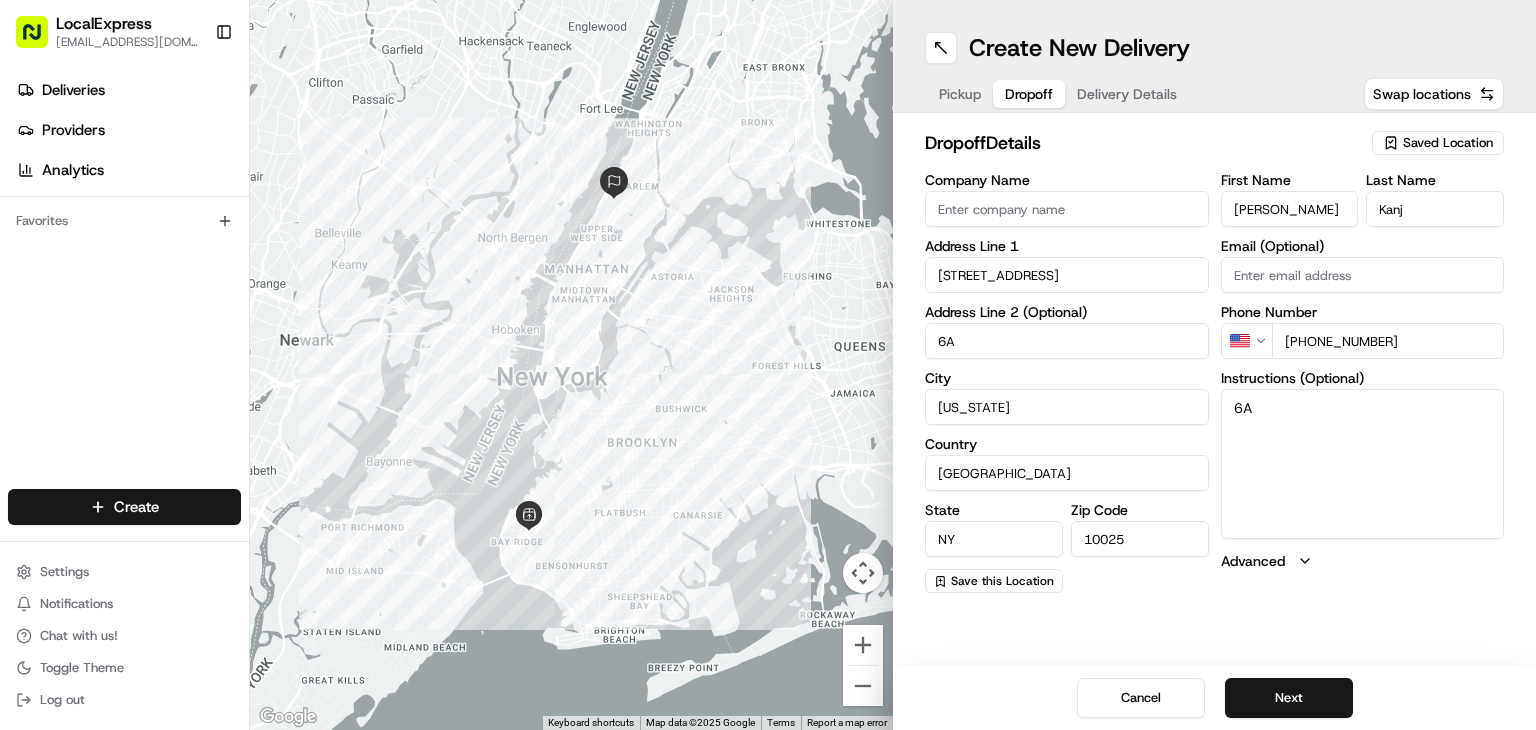 click on "Omar Abdelqader" at bounding box center (1290, 209) 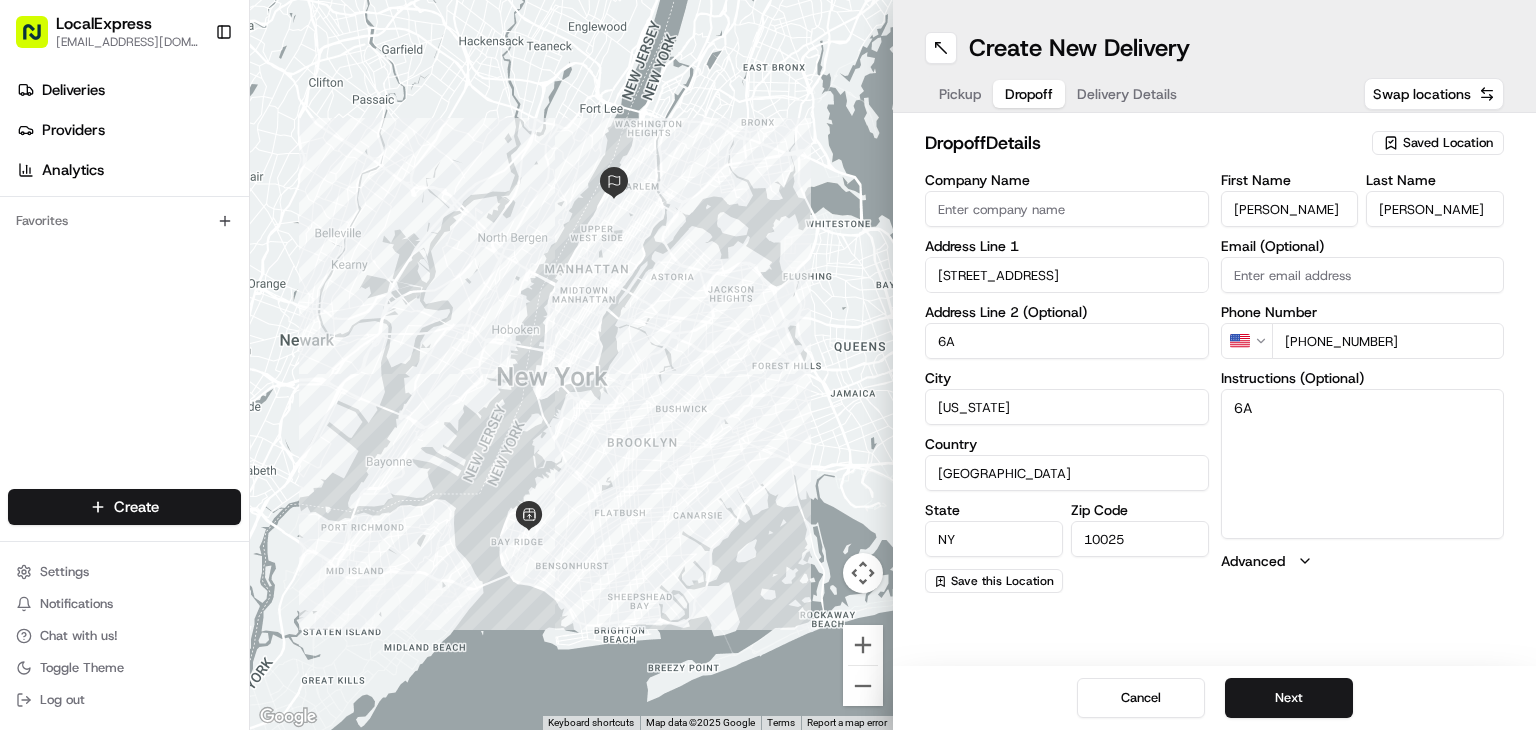 type on "Abdelqader" 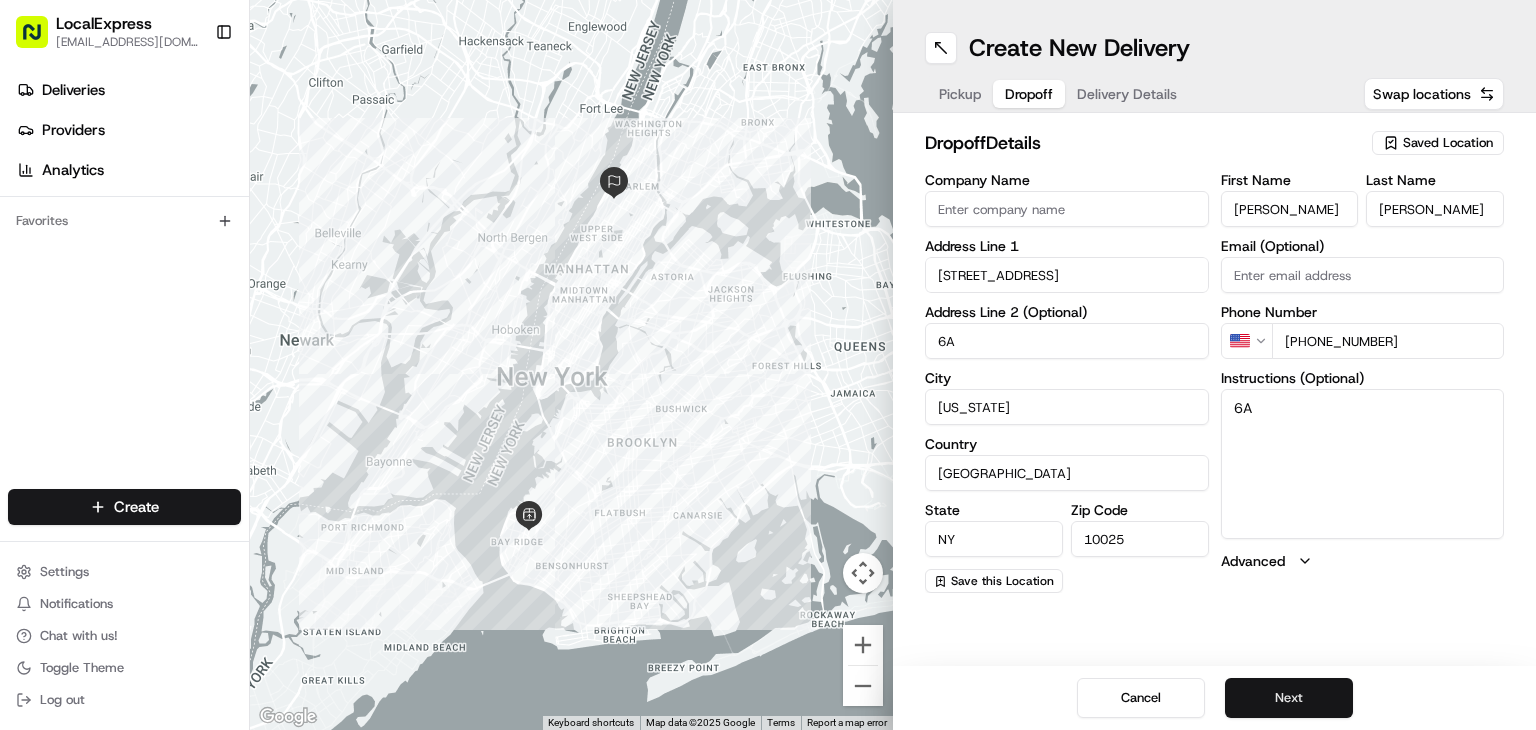 type on "+1 646 238 3821" 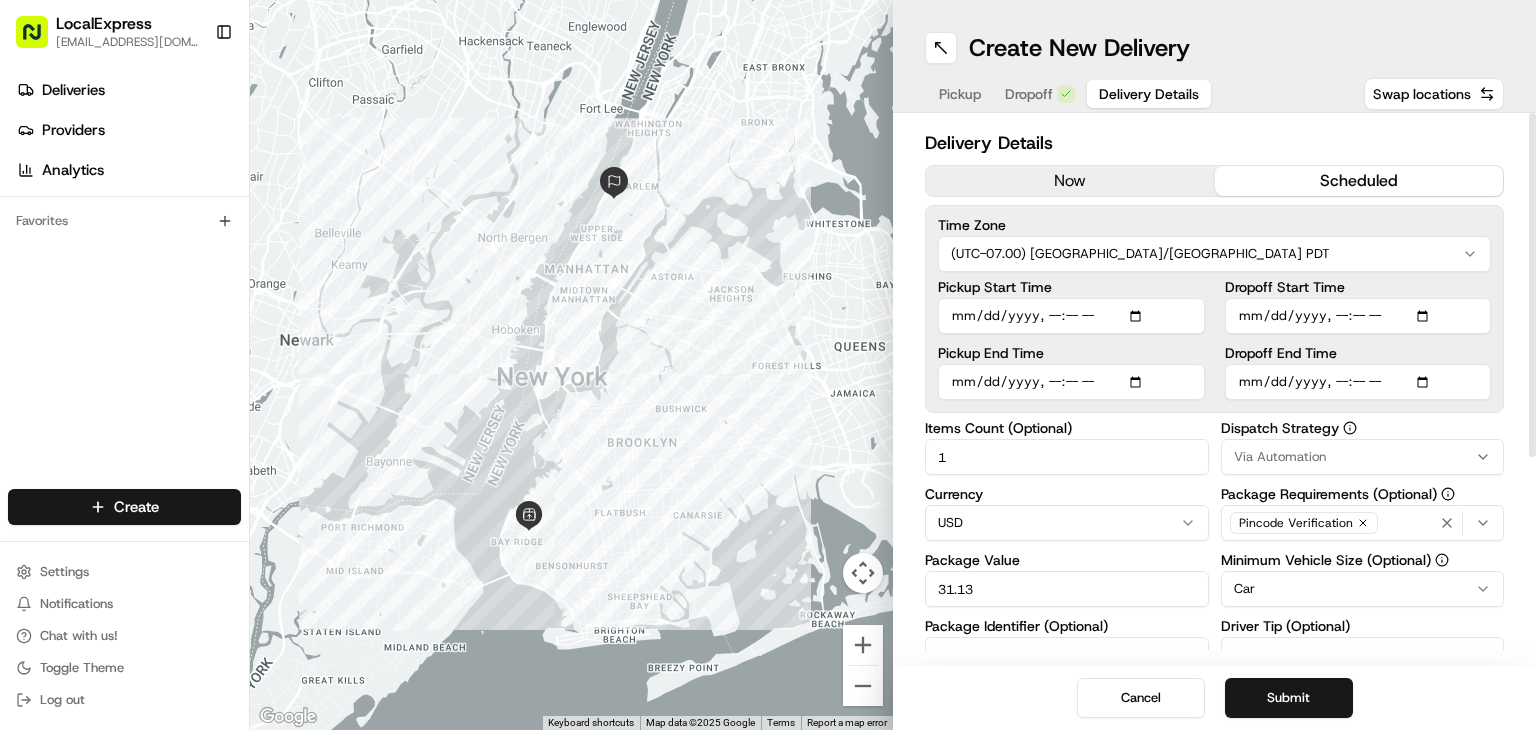 click on "now" at bounding box center [1070, 181] 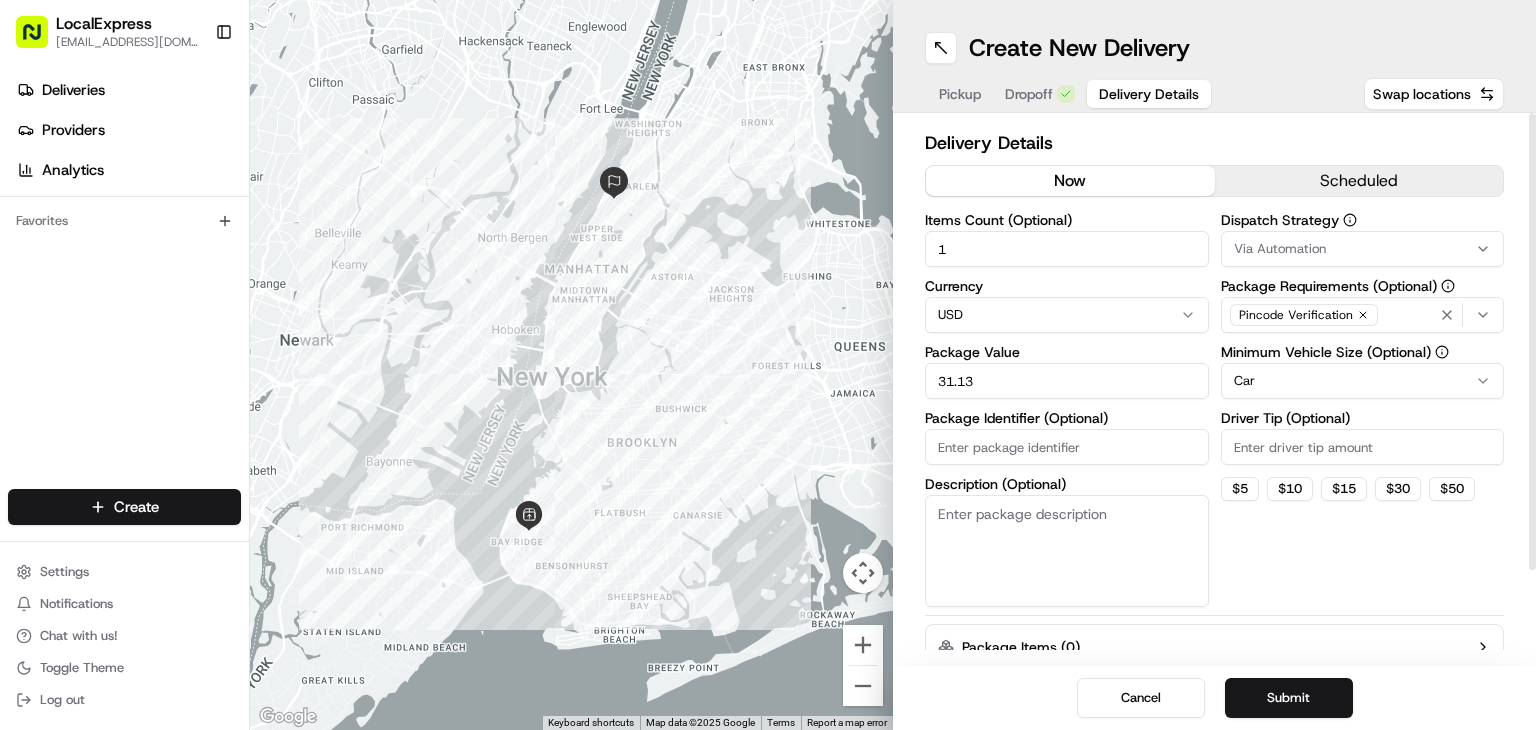 click on "31.13" at bounding box center (1067, 381) 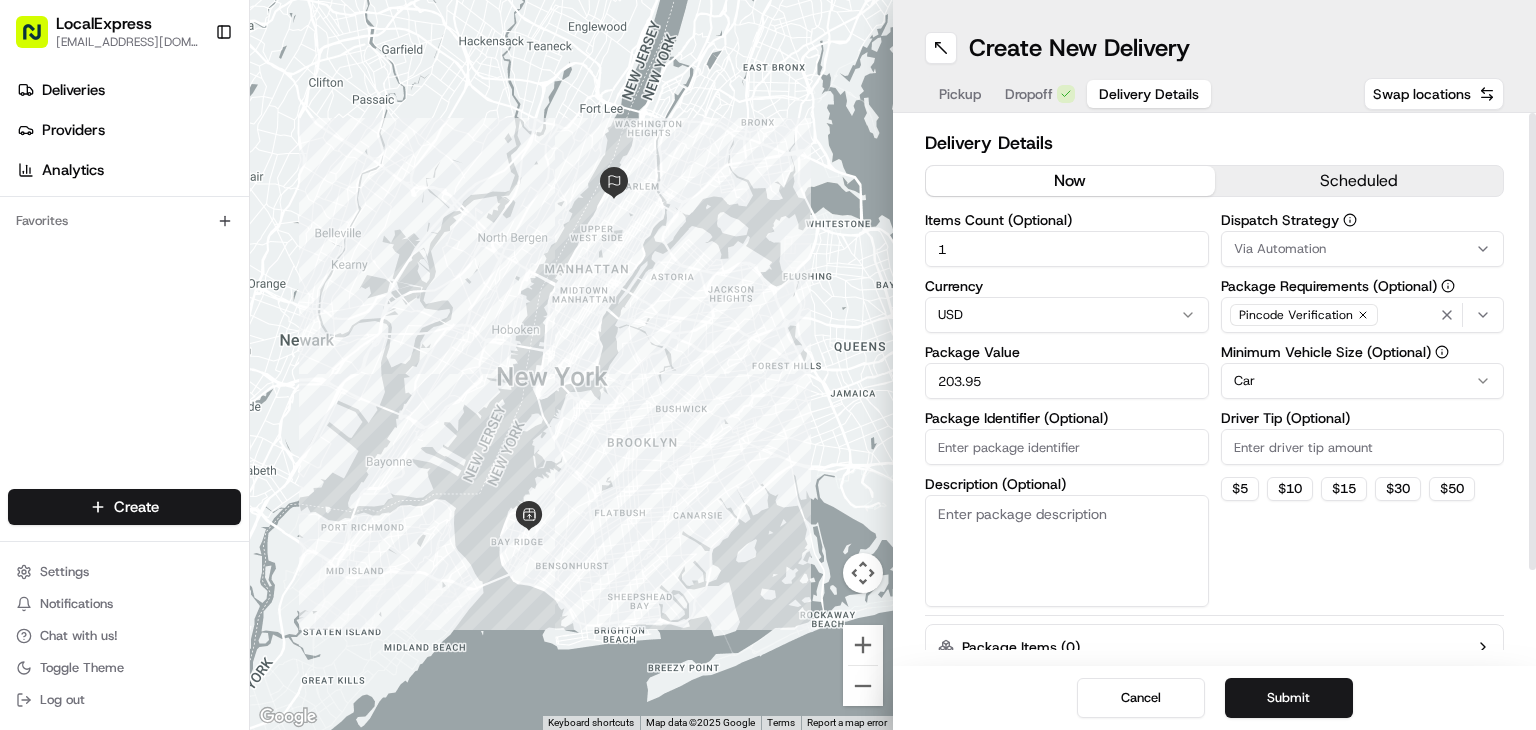 type on "203.95" 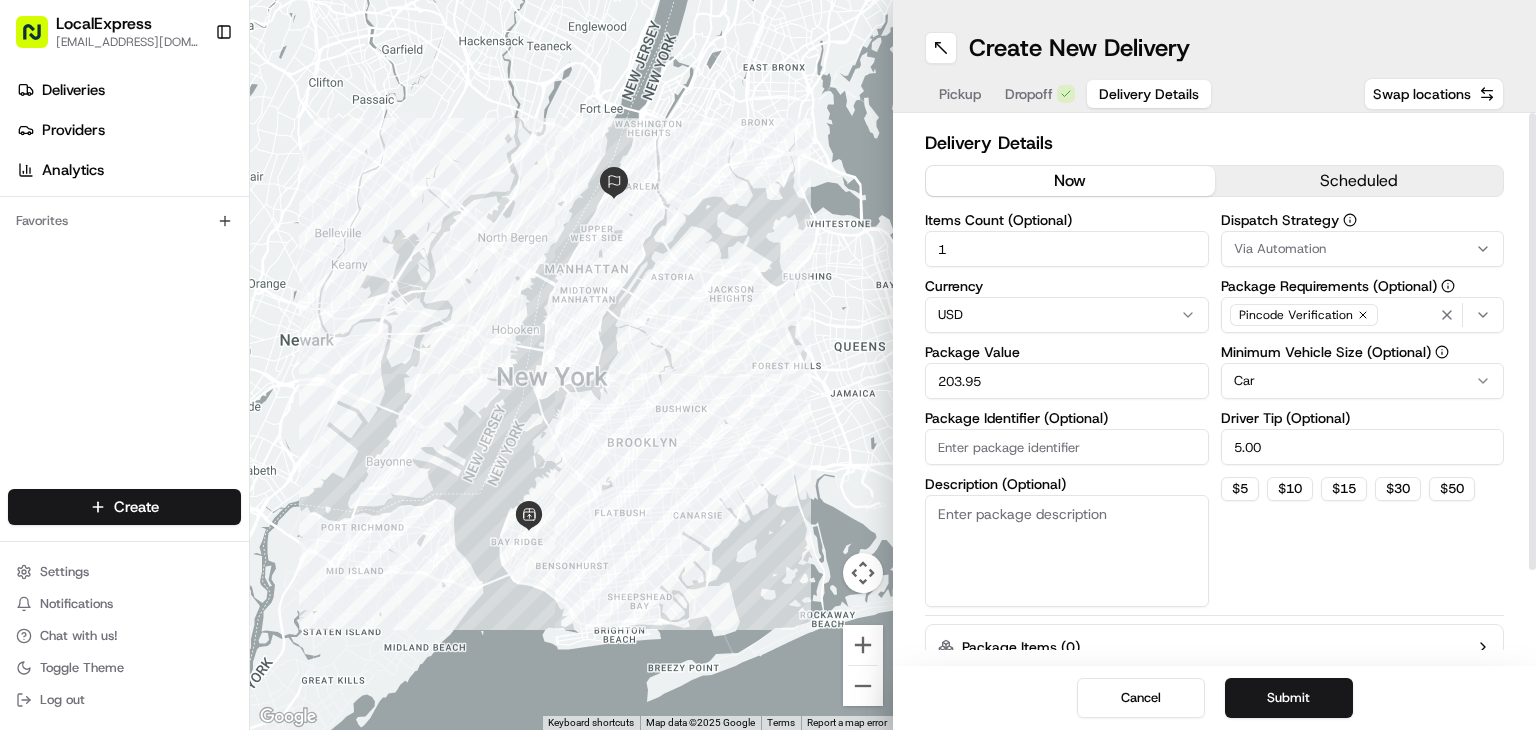 type on "5.00" 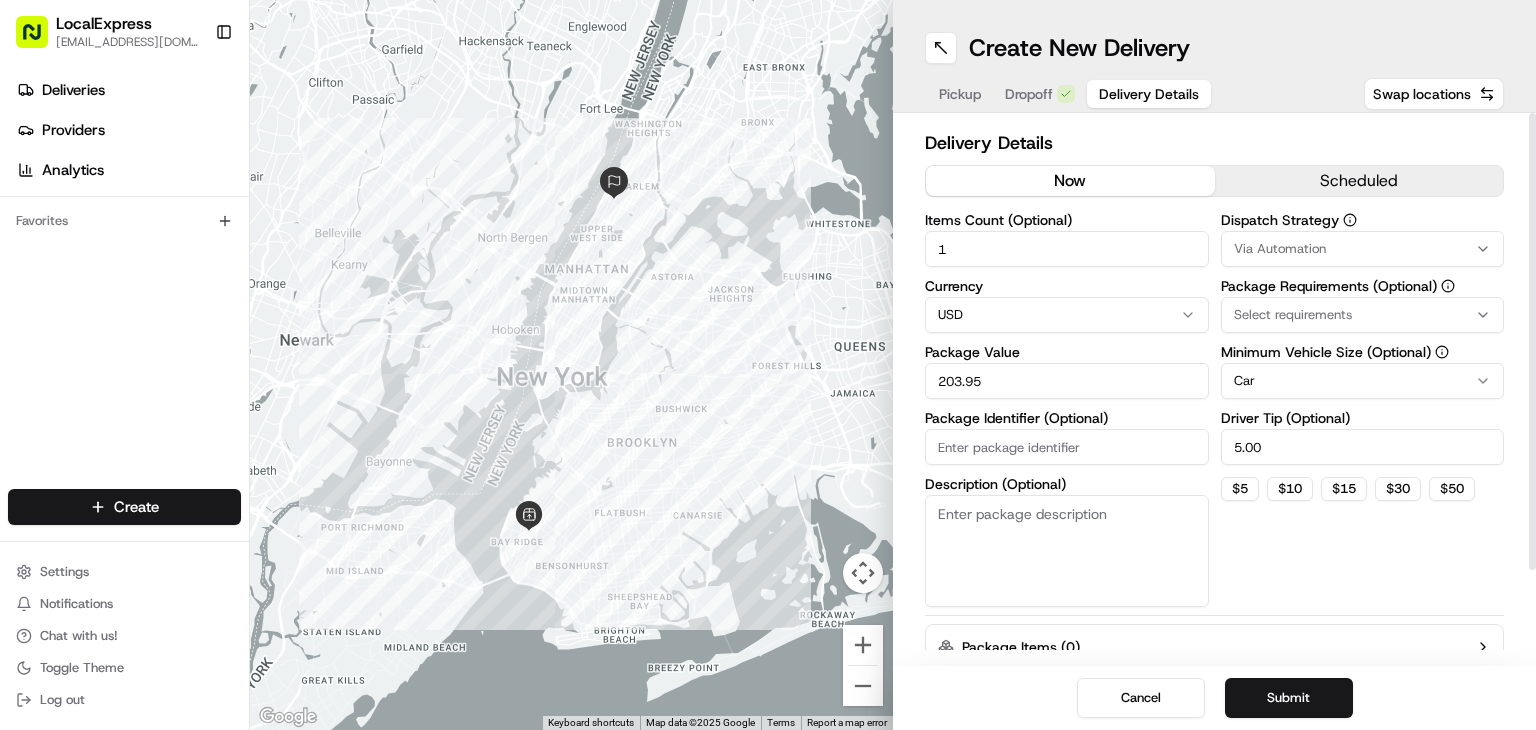 click on "Items Count (Optional) 1" at bounding box center [1067, 240] 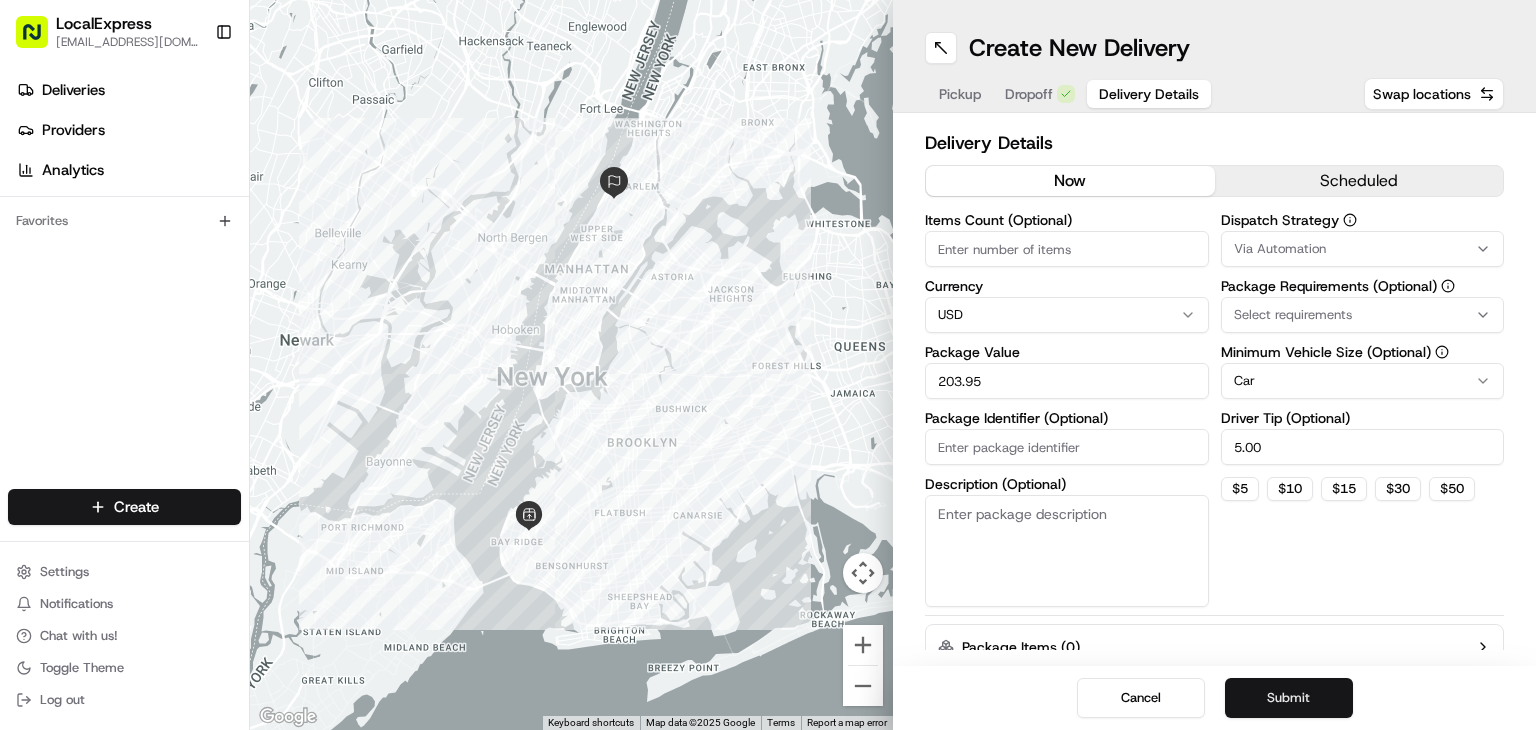 type 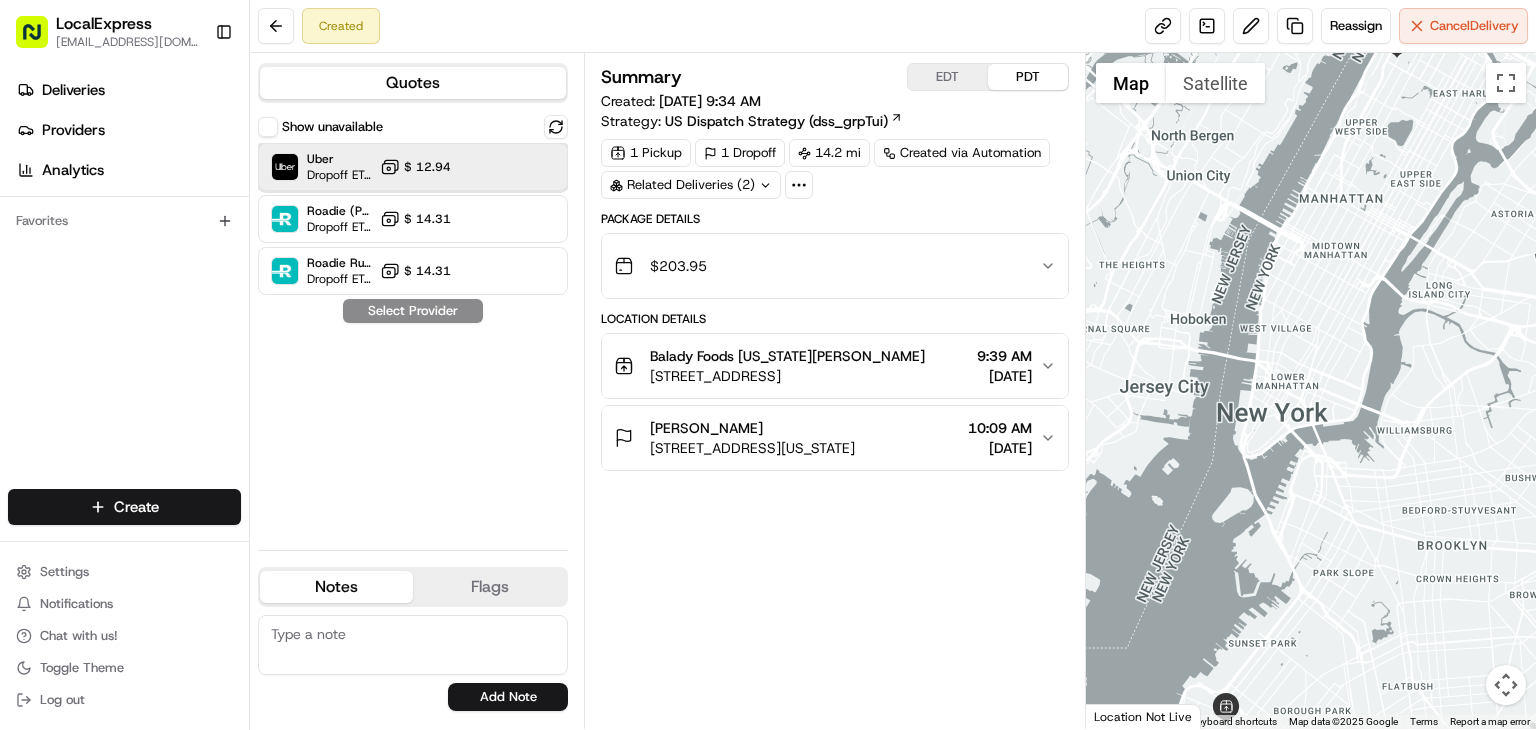click at bounding box center (507, 167) 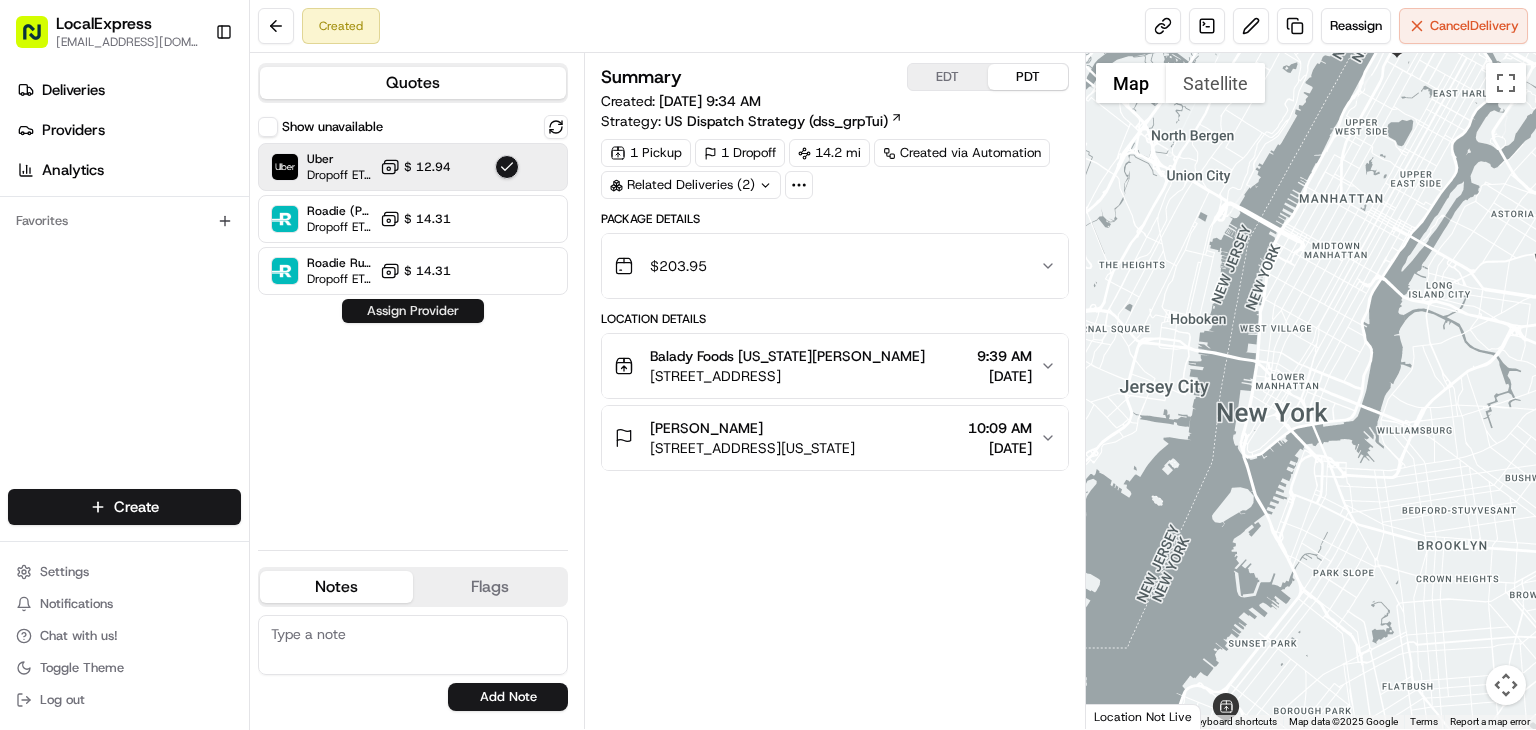 click on "Assign Provider" at bounding box center (413, 311) 